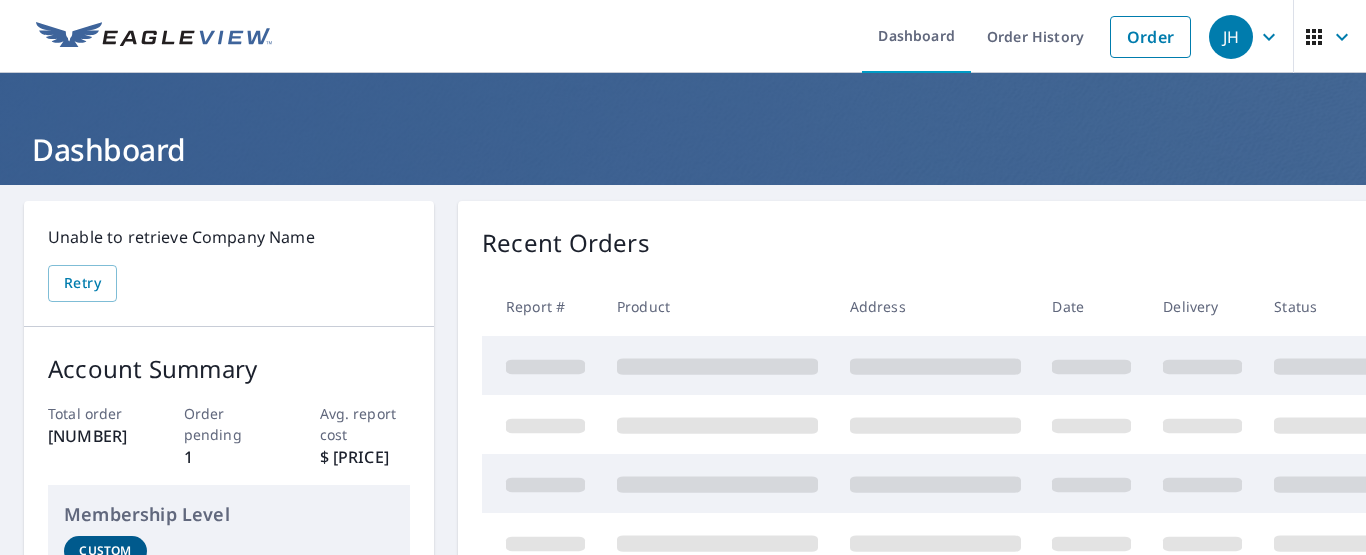 scroll, scrollTop: 0, scrollLeft: 0, axis: both 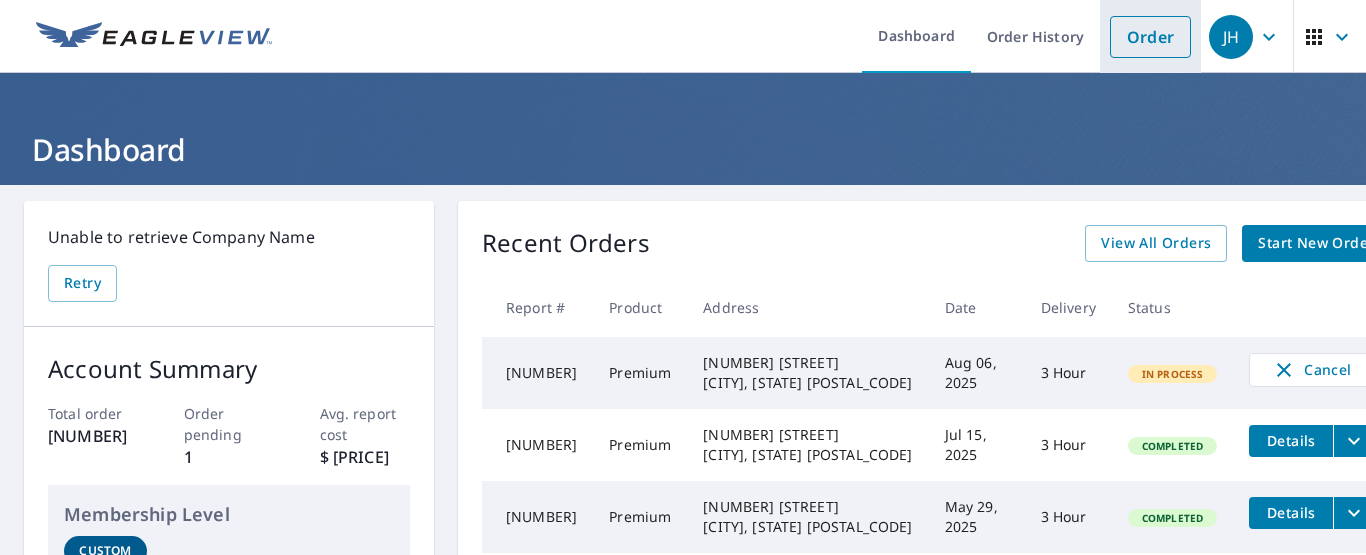 click on "Order" at bounding box center (1150, 37) 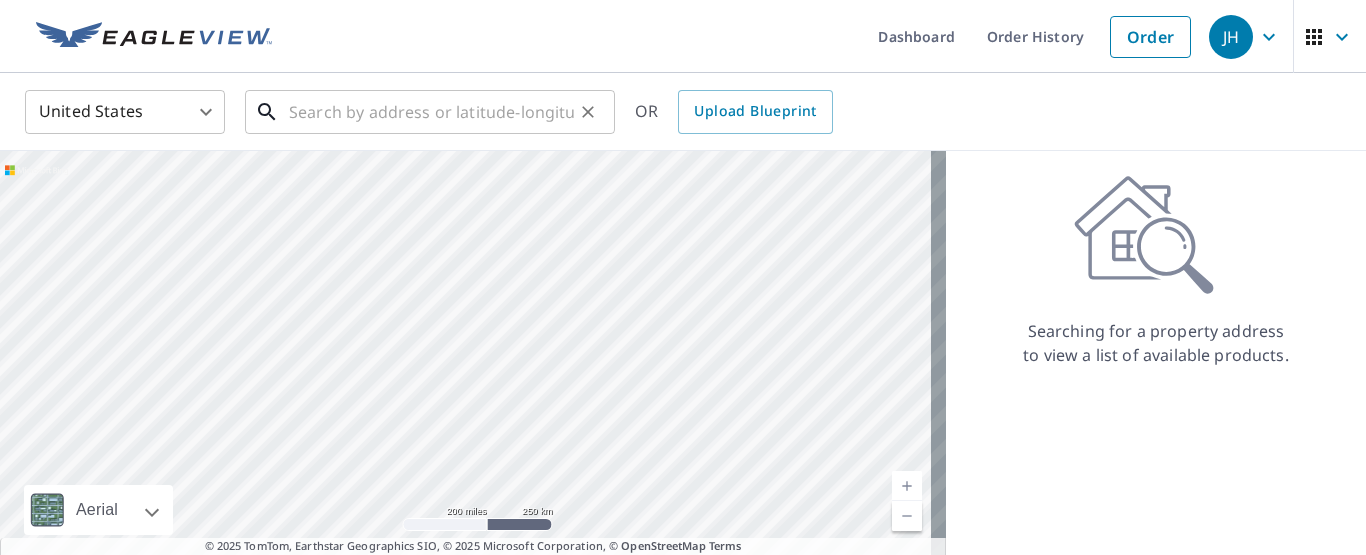 click at bounding box center [431, 112] 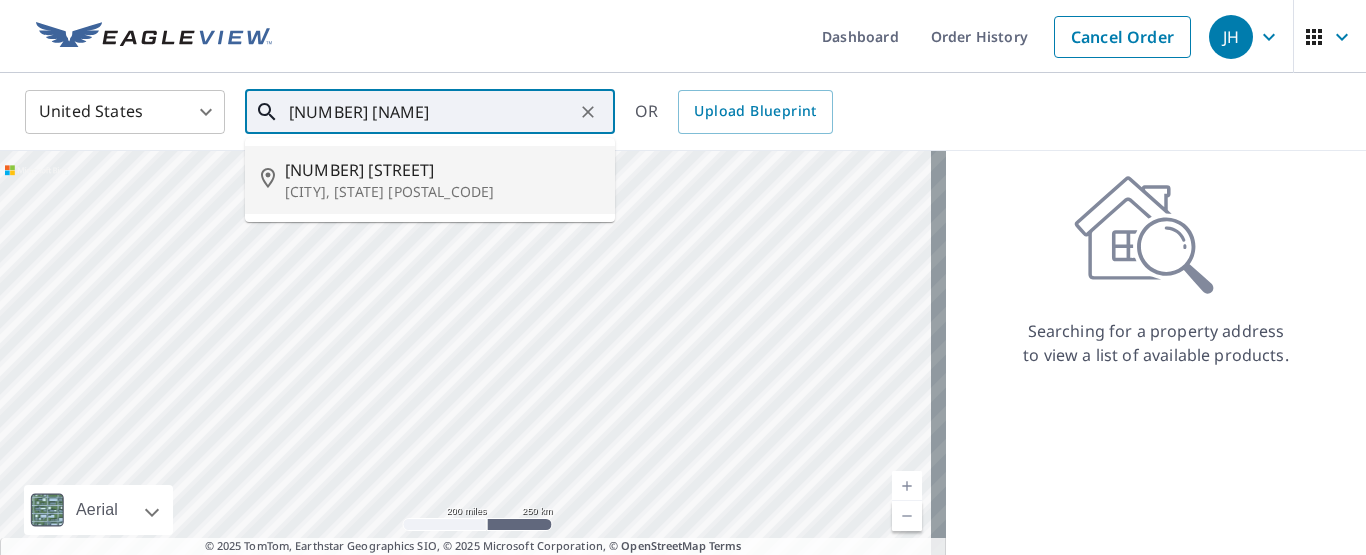 click on "[NUMBER] [STREET]" at bounding box center [442, 170] 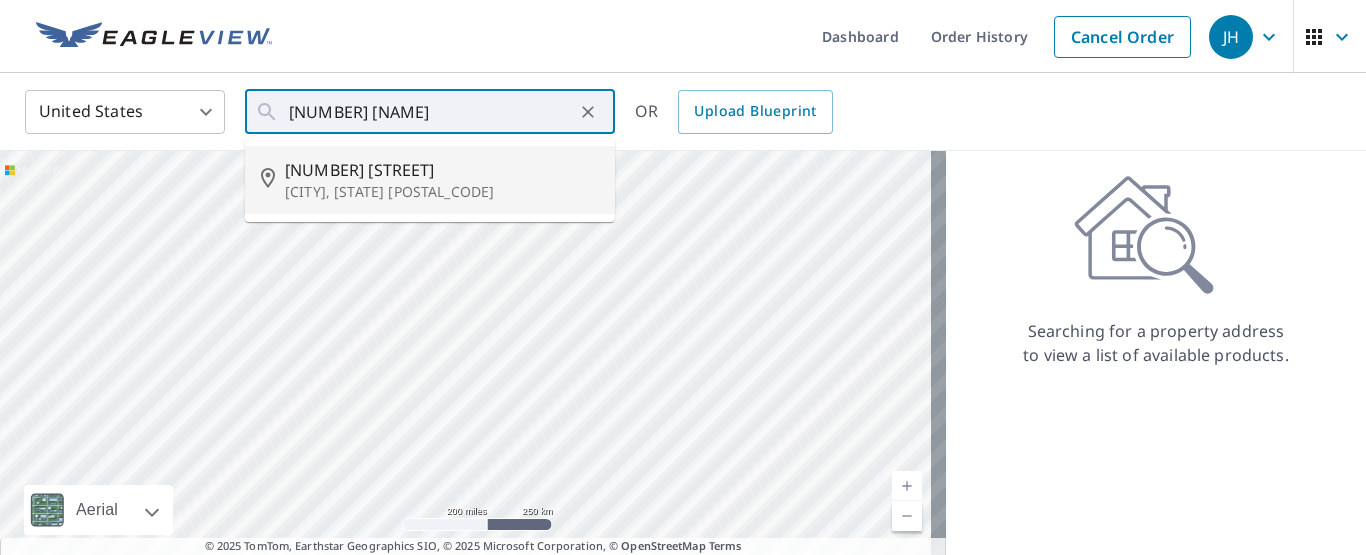 type on "[NUMBER] [STREET] [CITY], [STATE] [POSTAL_CODE]" 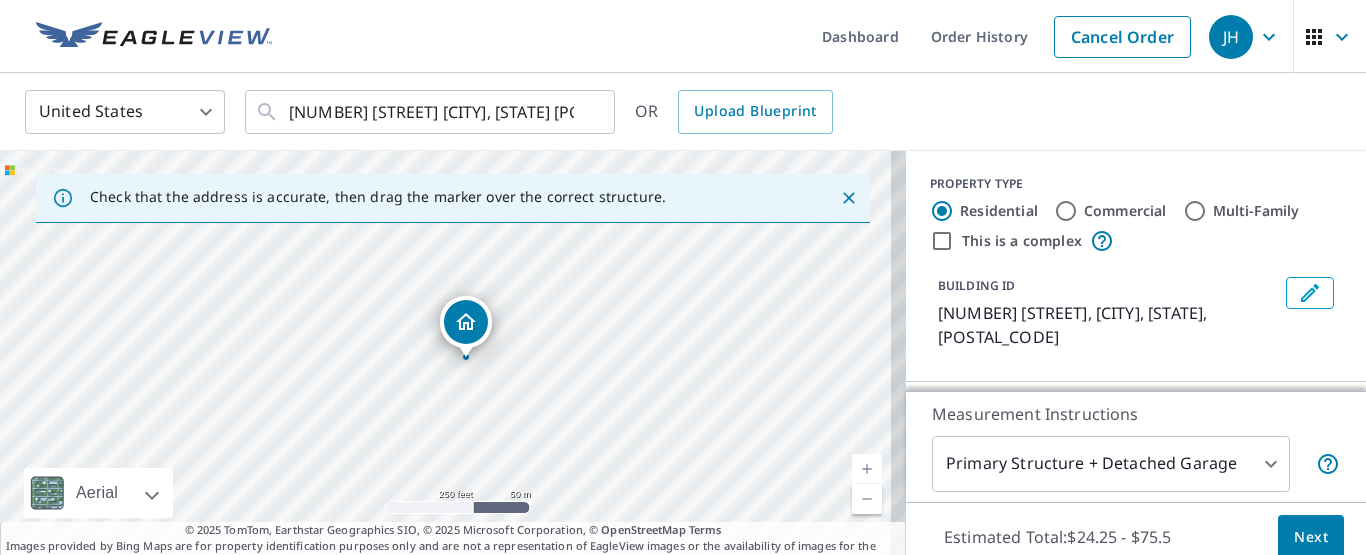 click 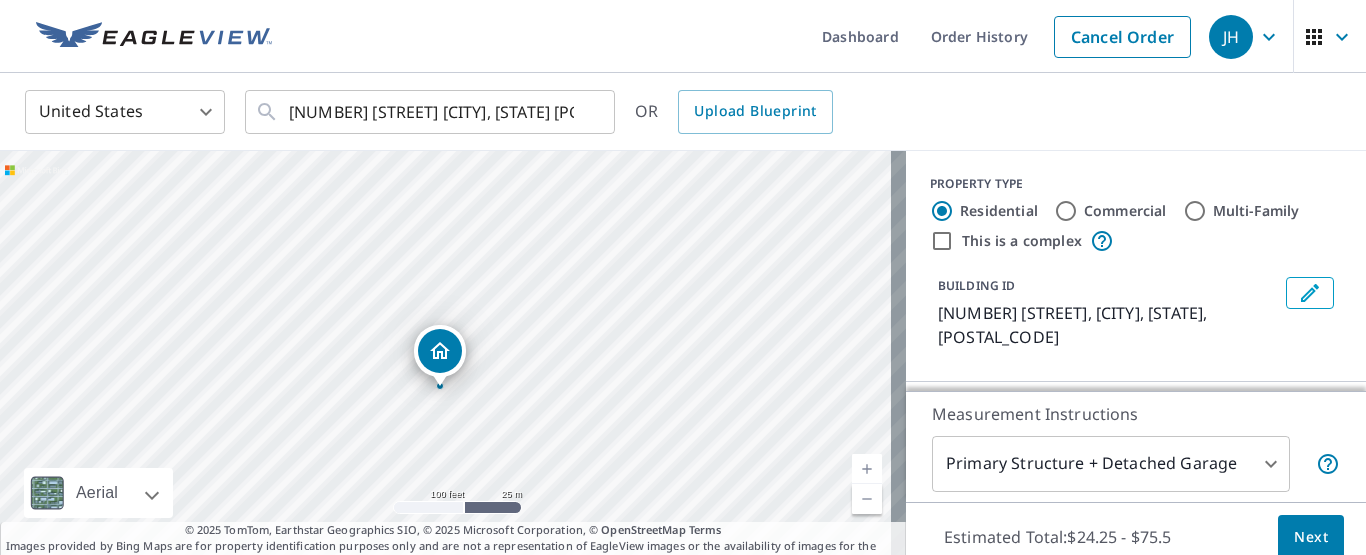 drag, startPoint x: 425, startPoint y: 344, endPoint x: 443, endPoint y: 356, distance: 21.633308 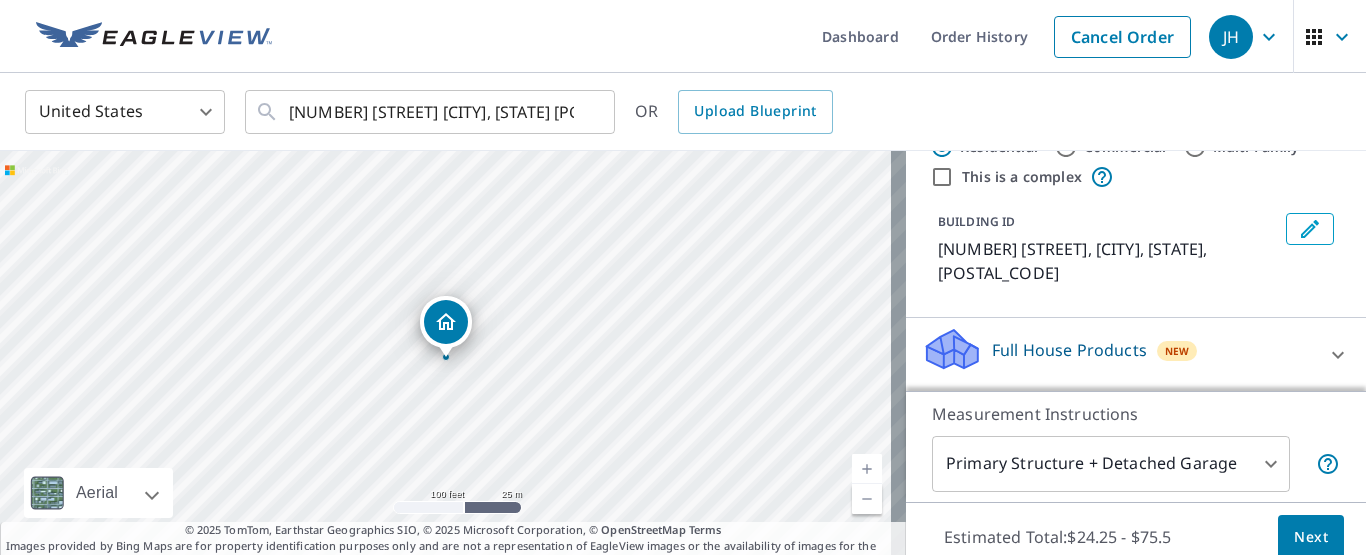 scroll, scrollTop: 100, scrollLeft: 0, axis: vertical 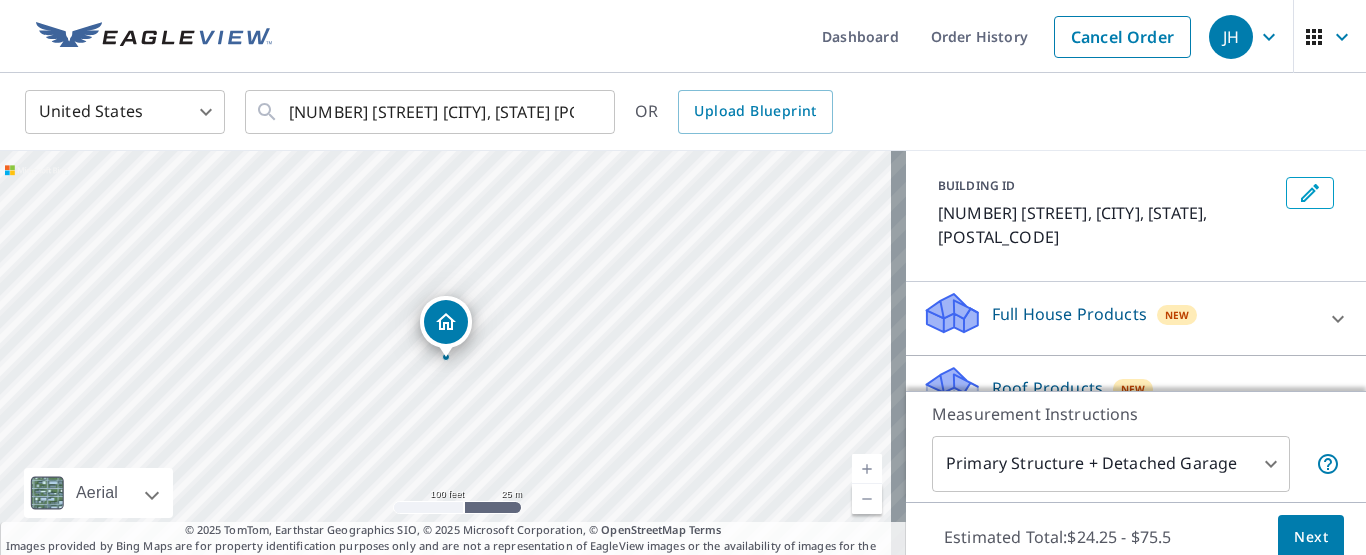 click on "JH JH
Dashboard Order History Cancel Order JH United States US ​ [NUMBER] [STREET] [CITY], [STATE] [POSTAL_CODE] ​ OR Upload Blueprint [NUMBER] [STREET] [CITY], [STATE] [POSTAL_CODE] Aerial Road A standard road map Aerial A detailed look from above Labels Labels 100 feet 25 m © 2025 TomTom, © Vexcel Imaging, © 2025 Microsoft Corporation,  © OpenStreetMap Terms © 2025 TomTom, Earthstar Geographics SIO, © 2025 Microsoft Corporation, ©   OpenStreetMap   Terms Images provided by Bing Maps are for property identification purposes only and are not a representation of EagleView images or the availability of images for the property. PROPERTY TYPE Residential Commercial Multi-Family This is a complex BUILDING ID [NUMBER] [STREET], [CITY], [STATE], [POSTAL_CODE] Full House Products New Full House™ $[PRICE] Roof Products New Premium with Regular Delivery Premium $[PRICE] - $[PRICE] Delivery Regular $[PRICE] ​ QuickSquares™ $[PRICE] Gutter $[PRICE] Bid Perfect™ $[PRICE] Solar Products New Inform Essentials+ $[PRICE] Inform Advanced $[PRICE] TrueDesign for Sales $[PRICE] New" at bounding box center (683, 277) 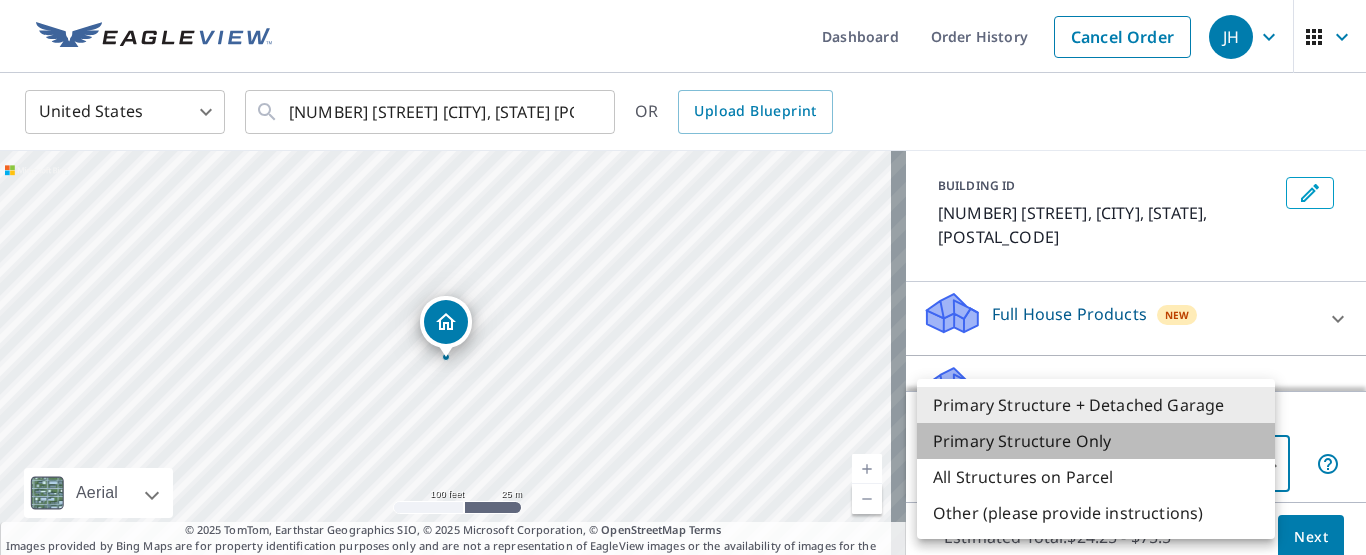 click on "Primary Structure Only" at bounding box center [1096, 441] 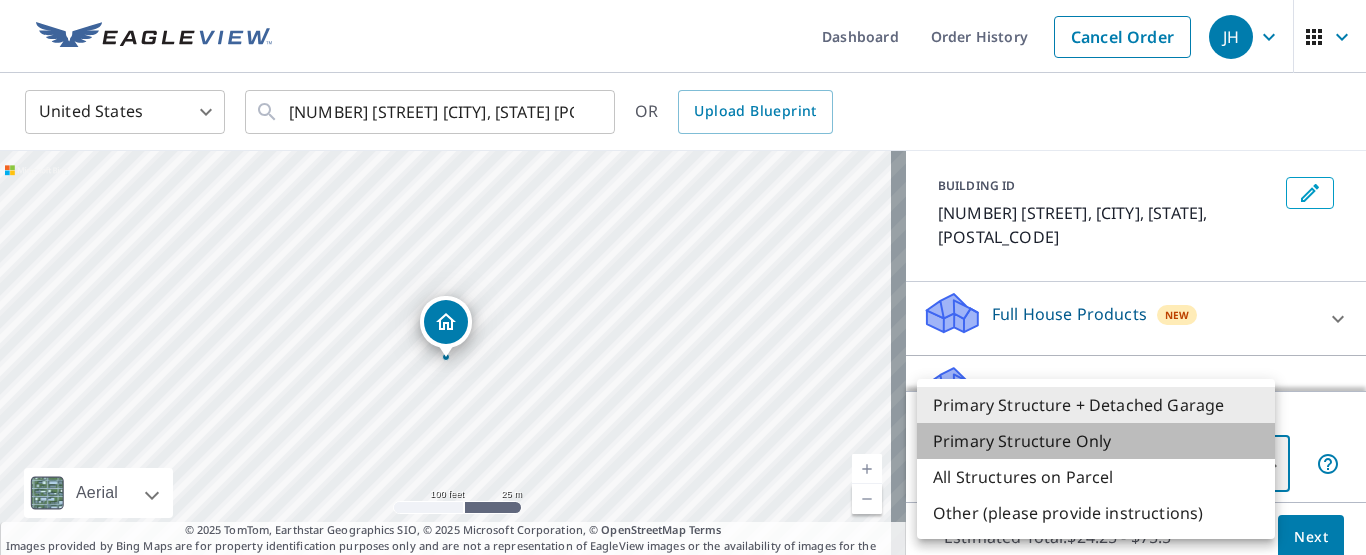 type on "2" 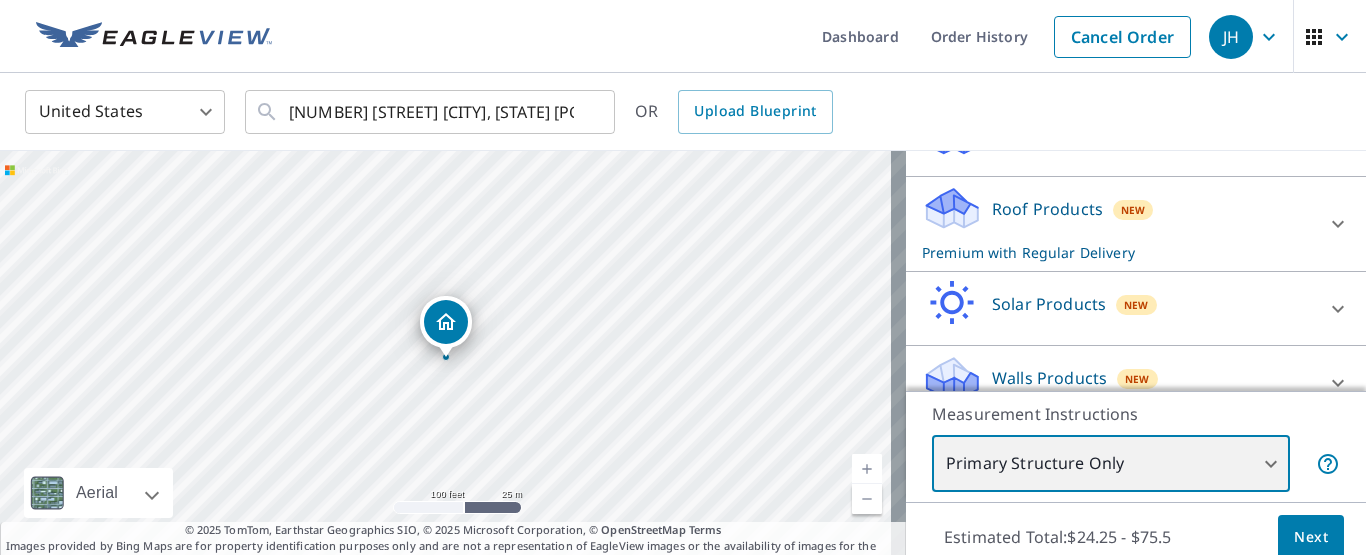 scroll, scrollTop: 284, scrollLeft: 0, axis: vertical 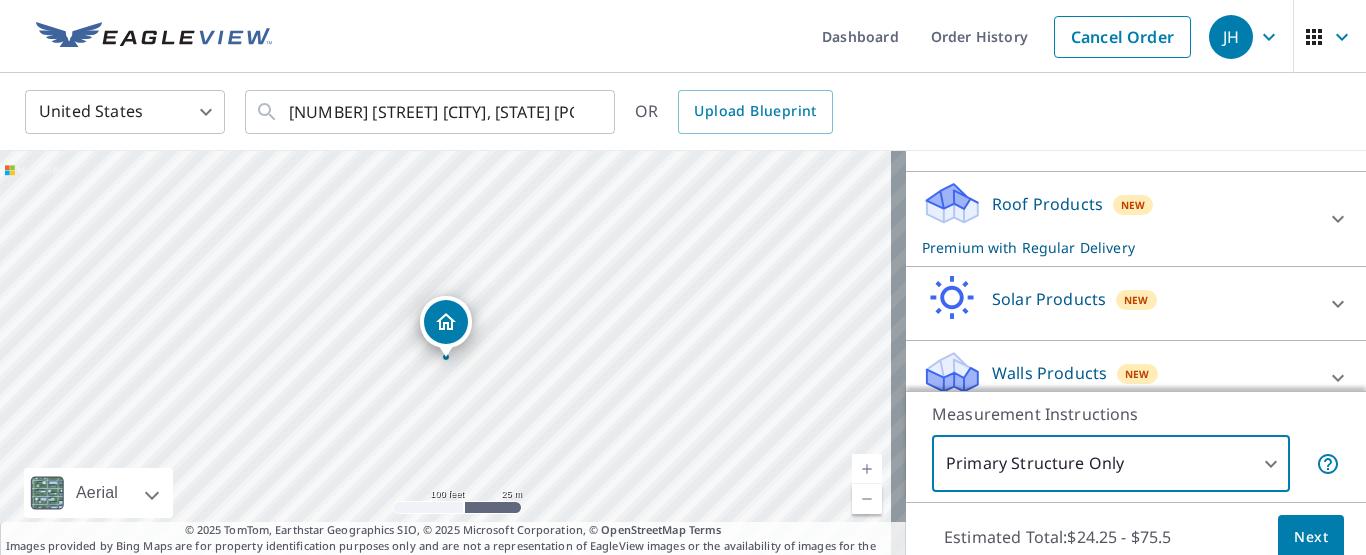 click 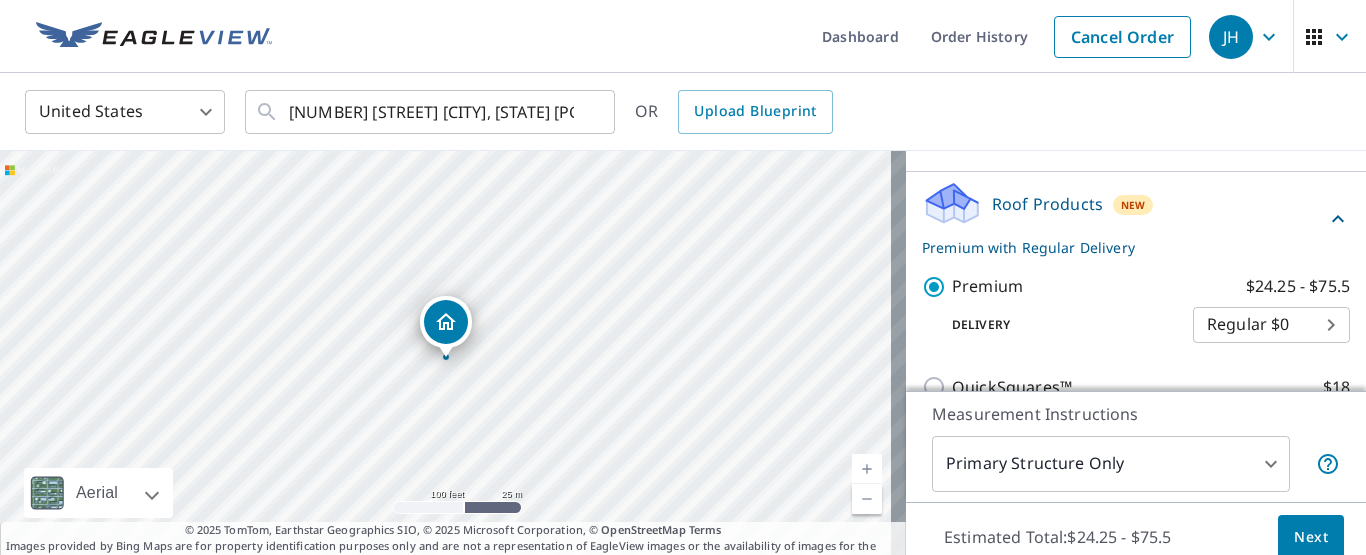 click on "JH JH
Dashboard Order History Cancel Order JH United States US ​ [NUMBER] [STREET] [CITY], [STATE] [POSTAL_CODE] ​ OR Upload Blueprint [NUMBER] [STREET] [CITY], [STATE] [POSTAL_CODE] Aerial Road A standard road map Aerial A detailed look from above Labels Labels 100 feet 25 m © 2025 TomTom, © Vexcel Imaging, © 2025 Microsoft Corporation,  © OpenStreetMap Terms © 2025 TomTom, Earthstar Geographics SIO, © 2025 Microsoft Corporation, ©   OpenStreetMap   Terms Images provided by Bing Maps are for property identification purposes only and are not a representation of EagleView images or the availability of images for the property. PROPERTY TYPE Residential Commercial Multi-Family This is a complex BUILDING ID [NUMBER] [STREET], [CITY], [STATE], [POSTAL_CODE] Full House Products New Full House™ $[PRICE] Roof Products New Premium with Regular Delivery Premium $[PRICE] - $[PRICE] Delivery Regular $[PRICE] ​ QuickSquares™ $[PRICE] Gutter $[PRICE] Bid Perfect™ $[PRICE] Solar Products New Inform Essentials+ $[PRICE] Inform Advanced $[PRICE] TrueDesign for Sales $[PRICE] New" at bounding box center [683, 277] 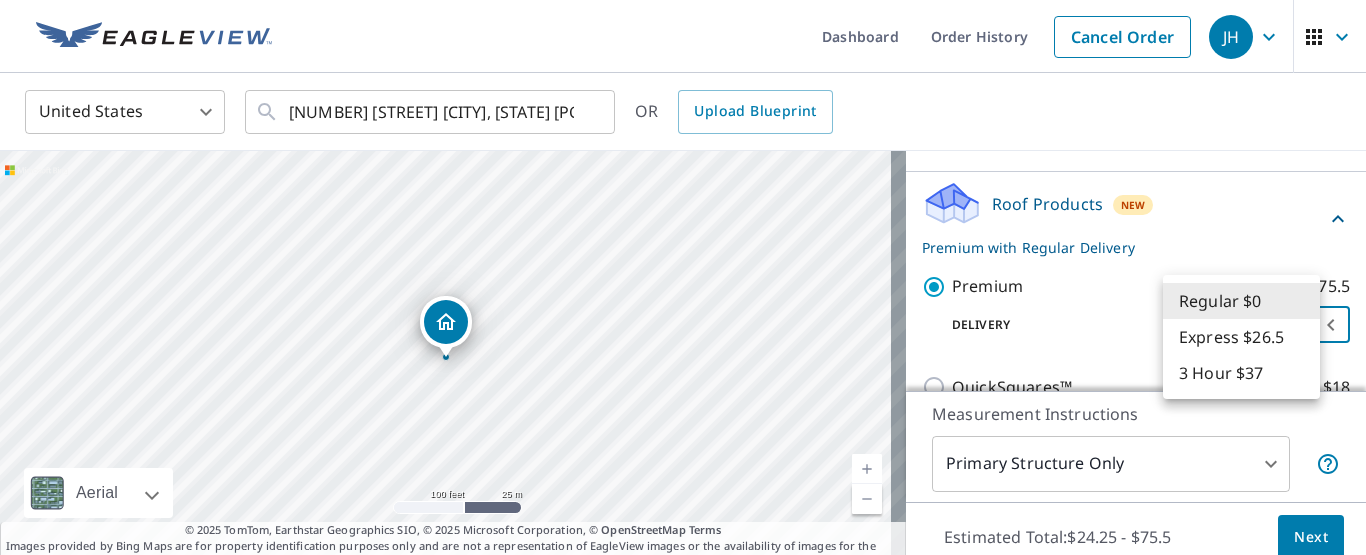 click on "3 Hour $37" at bounding box center [1241, 373] 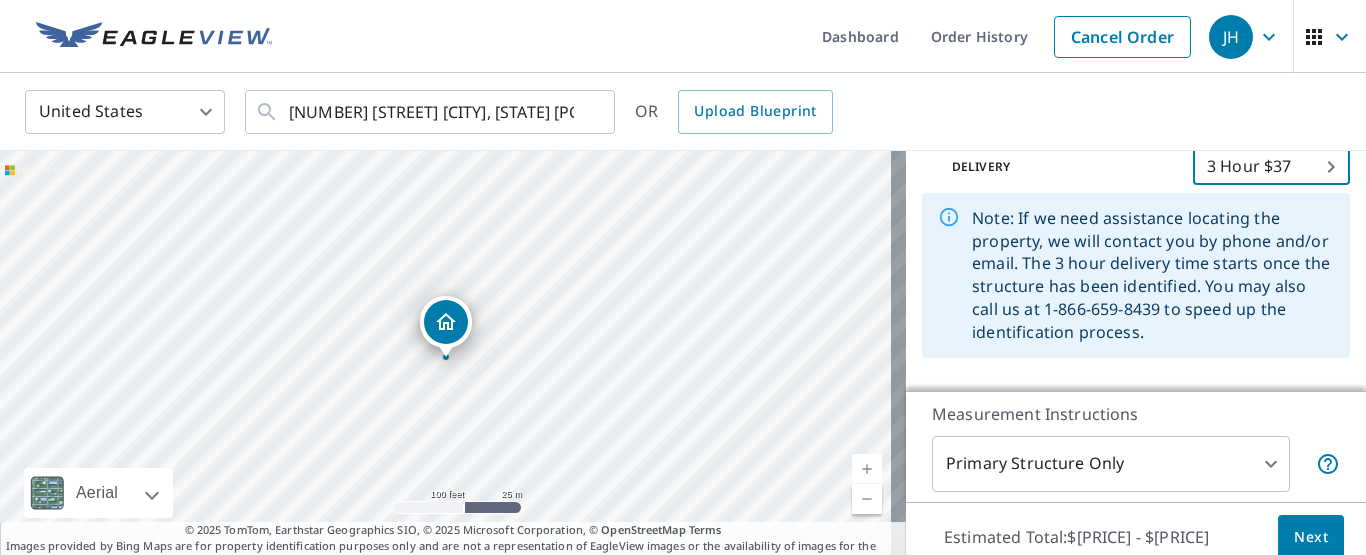 scroll, scrollTop: 484, scrollLeft: 0, axis: vertical 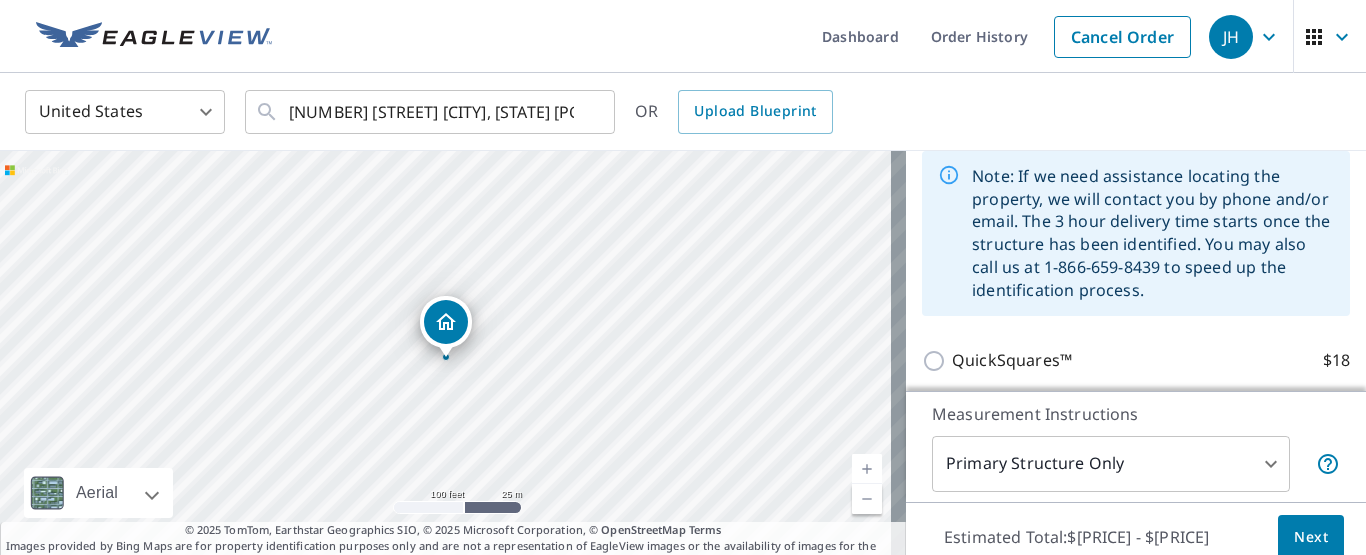 click on "Next" at bounding box center (1311, 537) 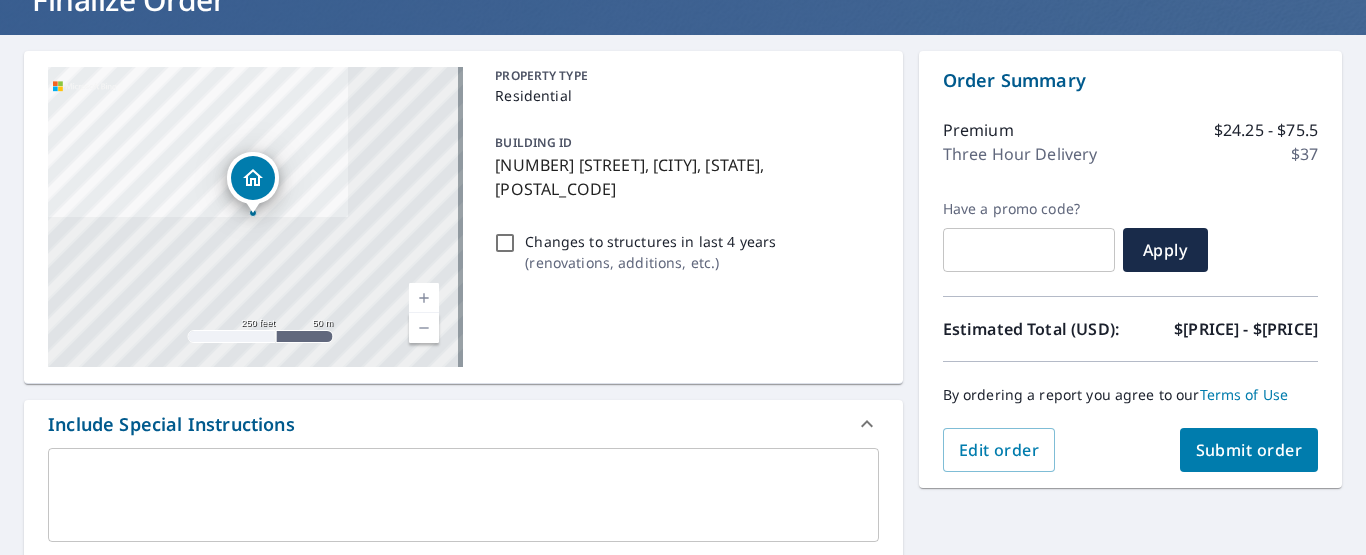 scroll, scrollTop: 200, scrollLeft: 0, axis: vertical 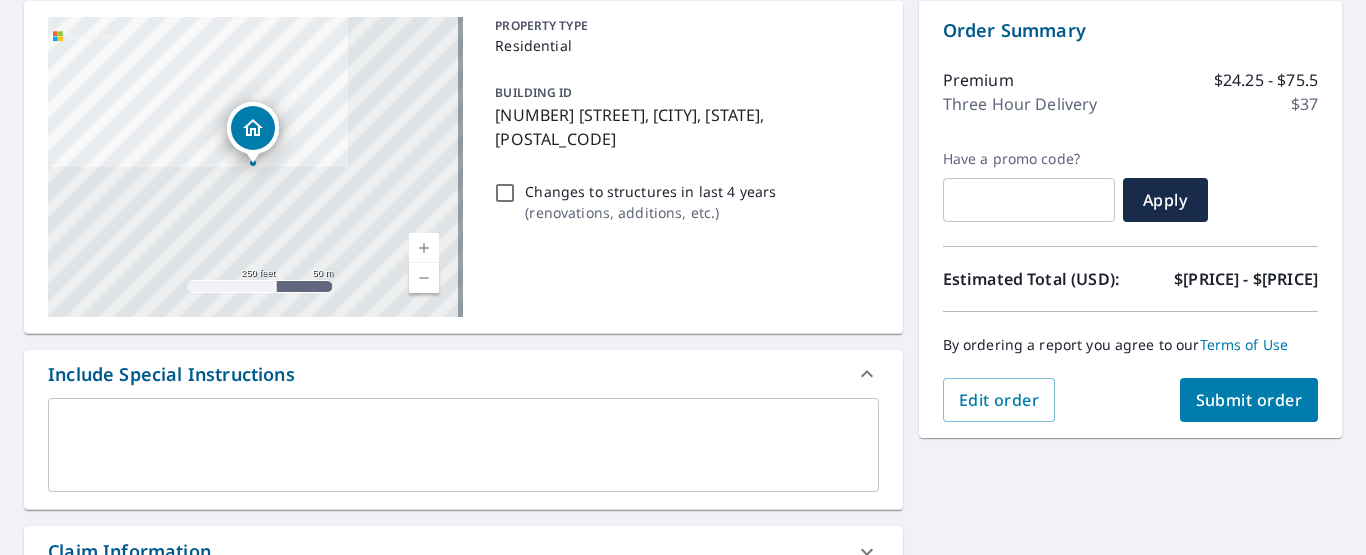 click on "Submit order" at bounding box center [1249, 400] 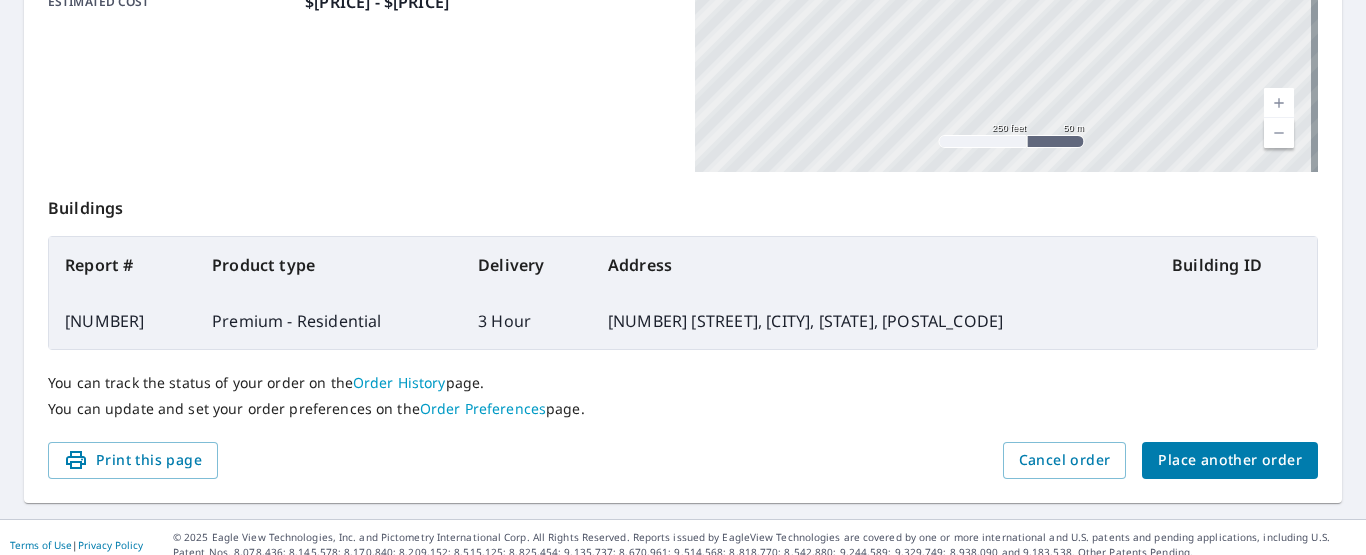 scroll, scrollTop: 622, scrollLeft: 0, axis: vertical 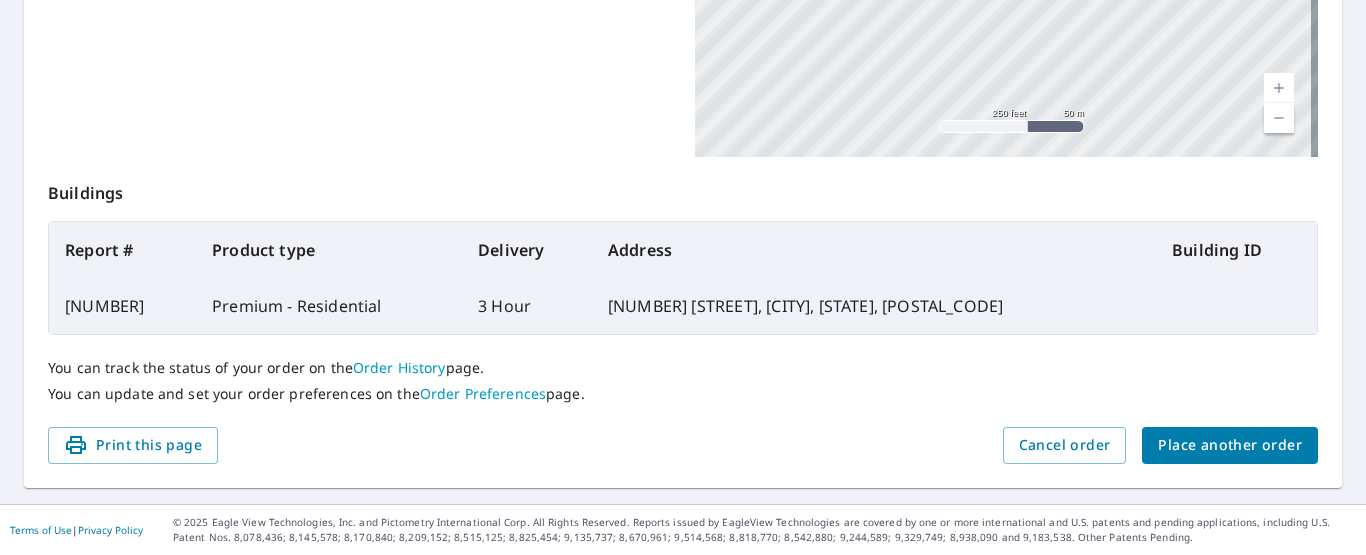 click on "Place another order" at bounding box center (1230, 445) 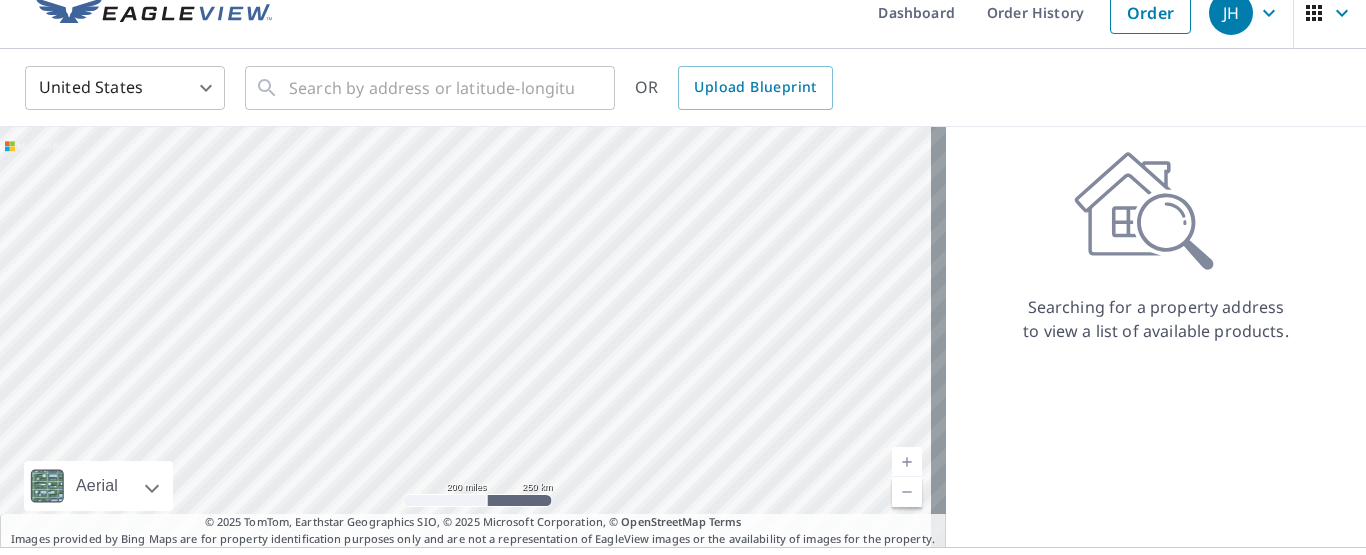 scroll, scrollTop: 0, scrollLeft: 0, axis: both 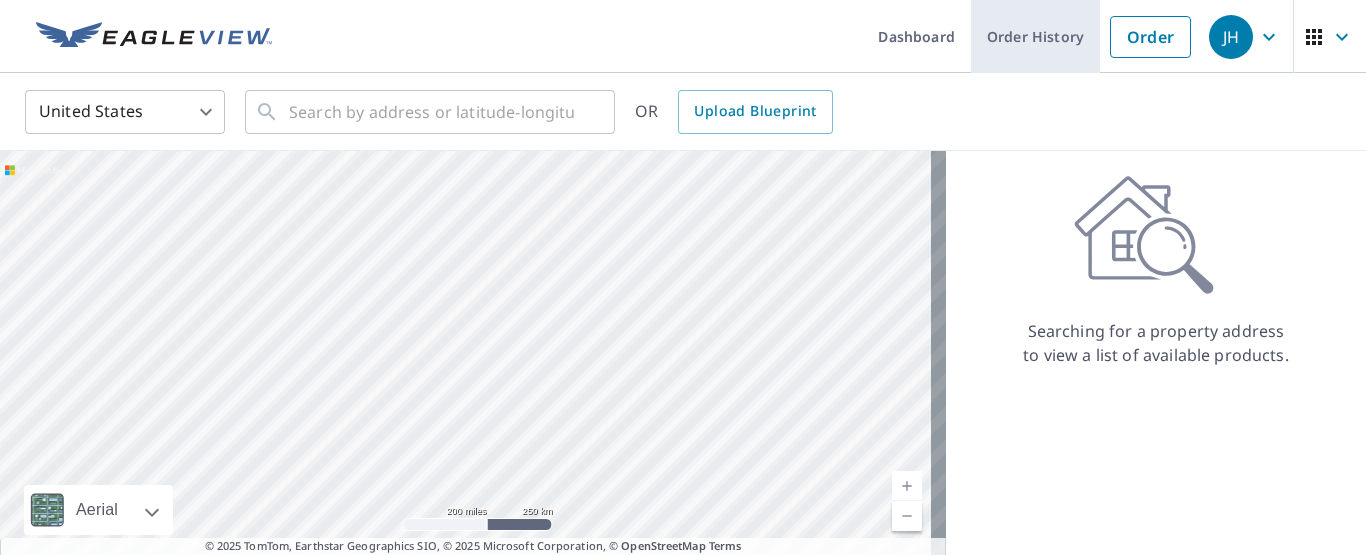 click on "Order History" at bounding box center [1035, 36] 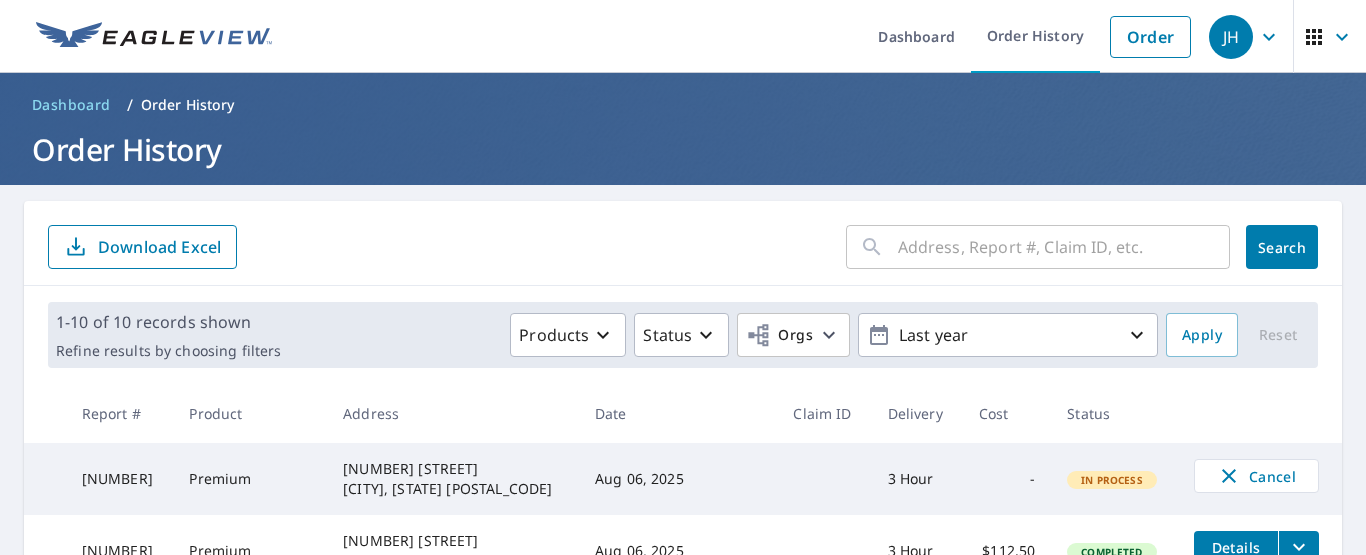 scroll, scrollTop: 100, scrollLeft: 0, axis: vertical 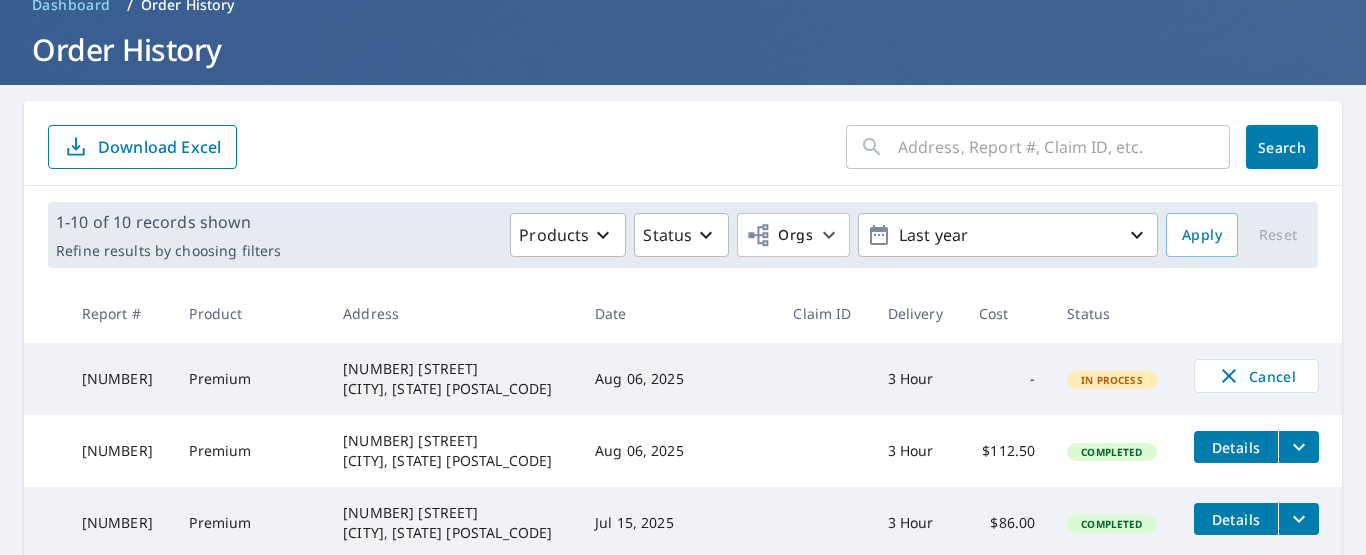 click on "Details" at bounding box center (1236, 447) 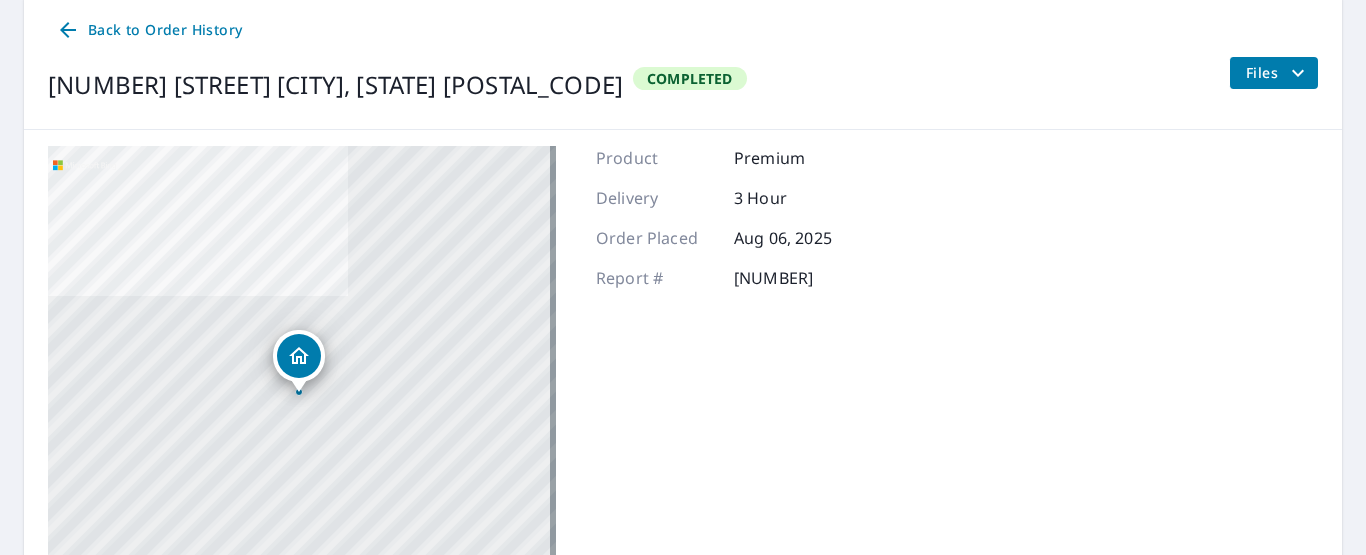 scroll, scrollTop: 0, scrollLeft: 0, axis: both 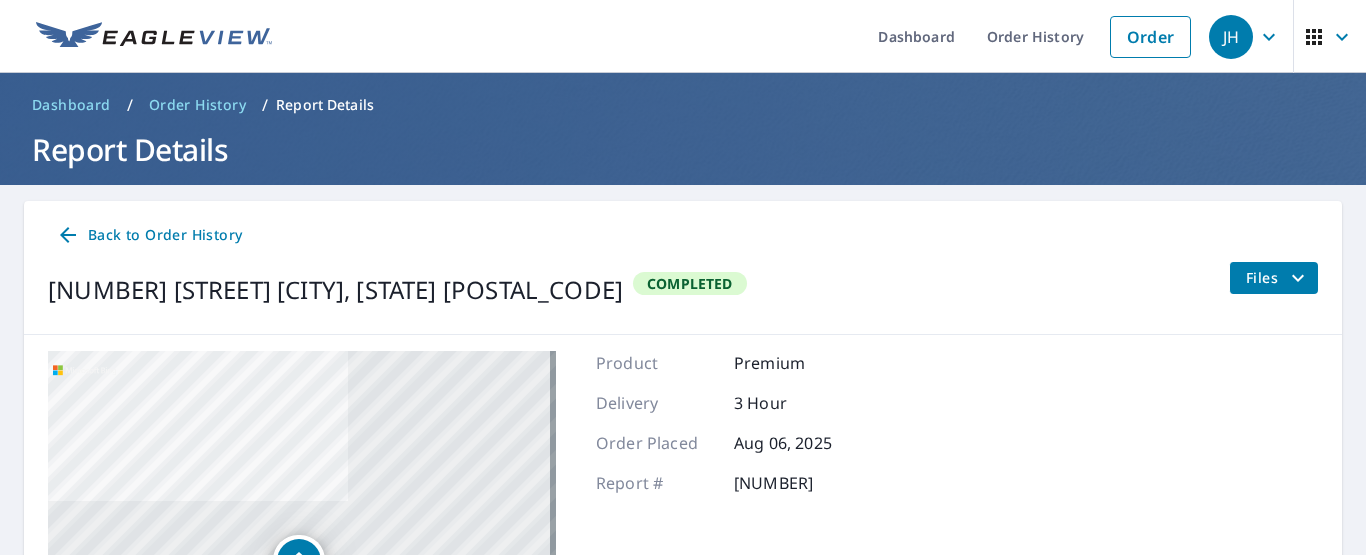 click 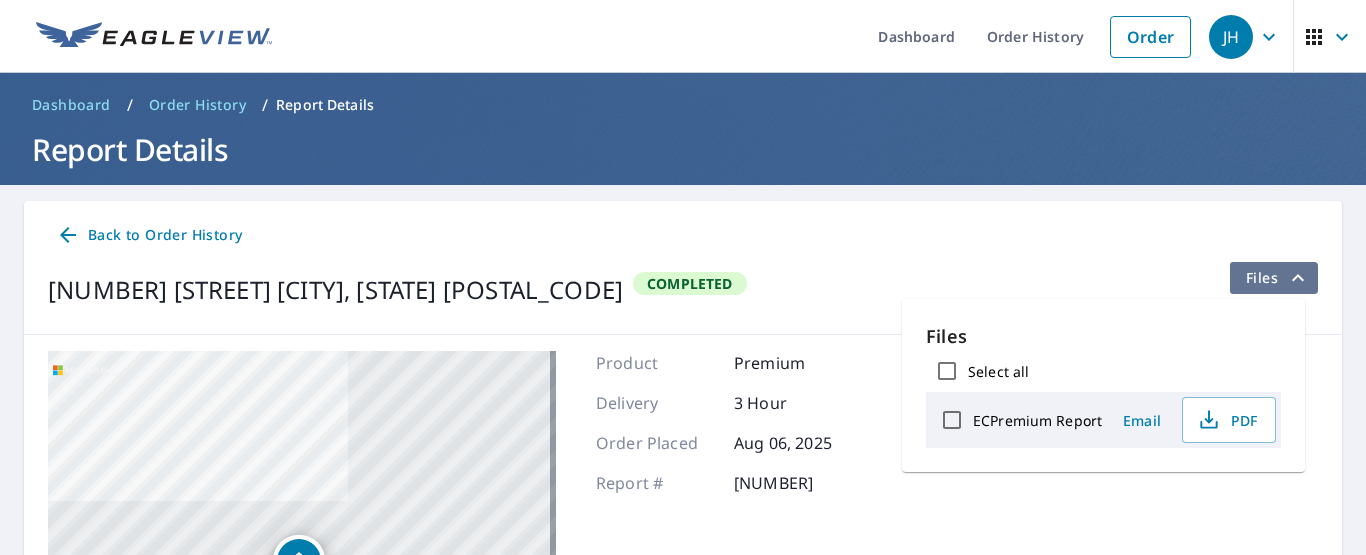 click 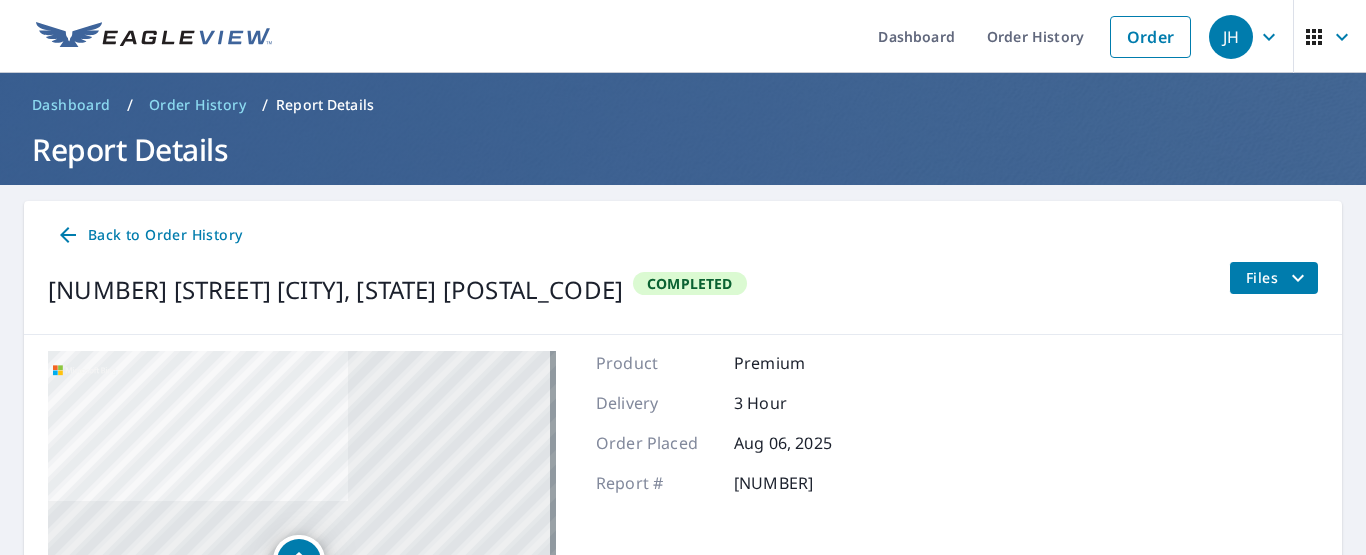 click 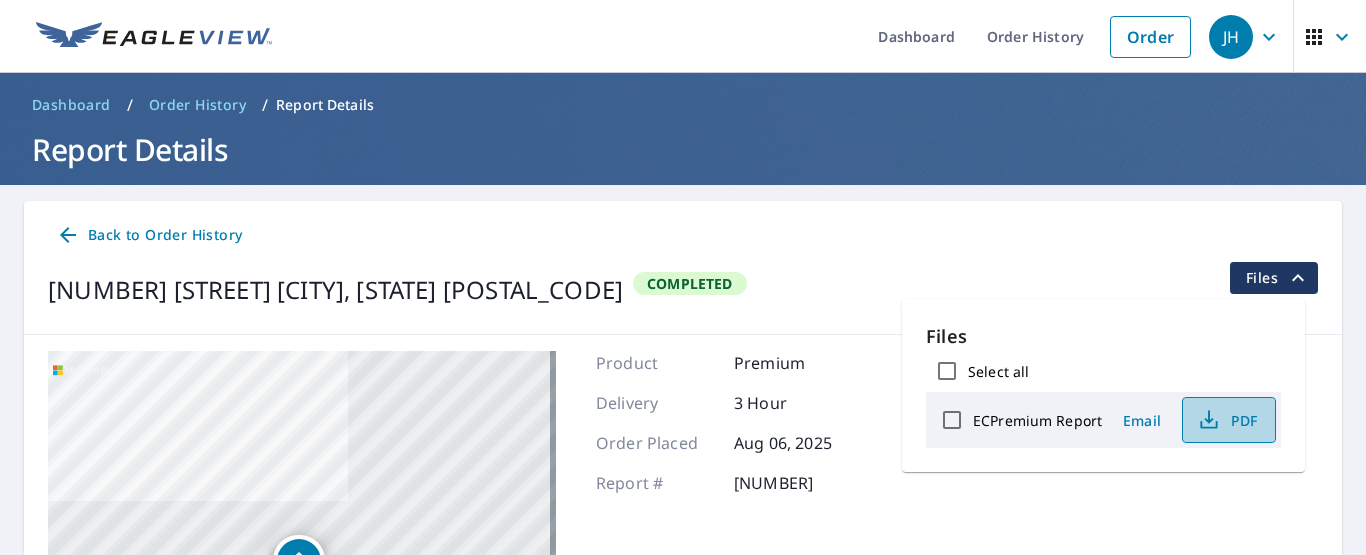 click on "PDF" at bounding box center (1227, 420) 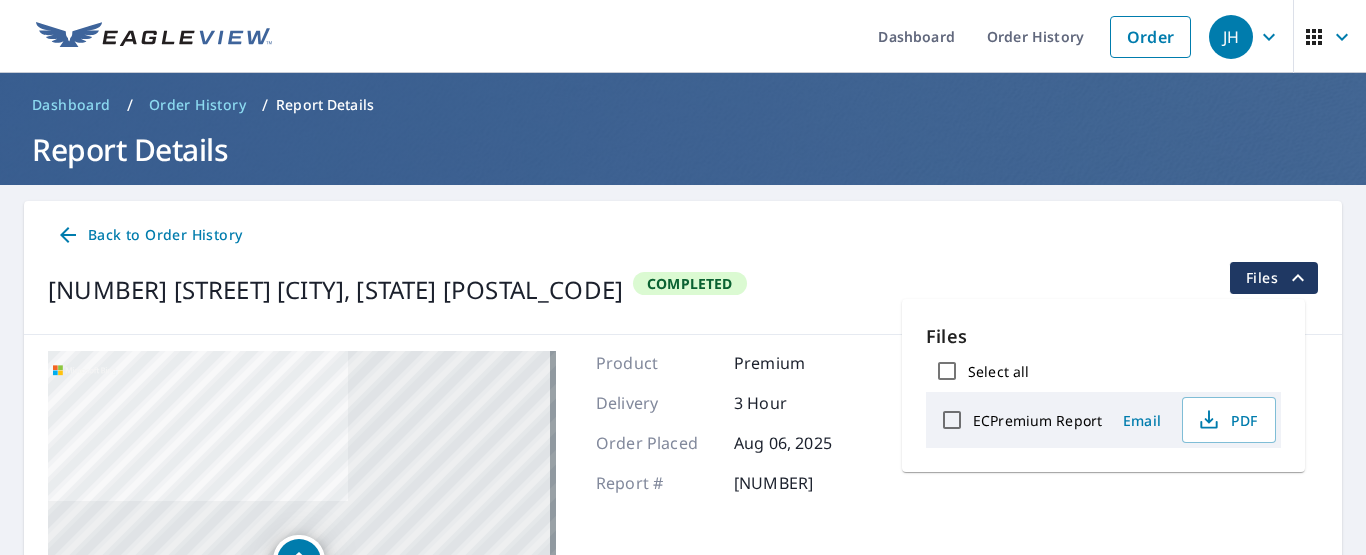 click on "Back to Order History" at bounding box center [149, 235] 